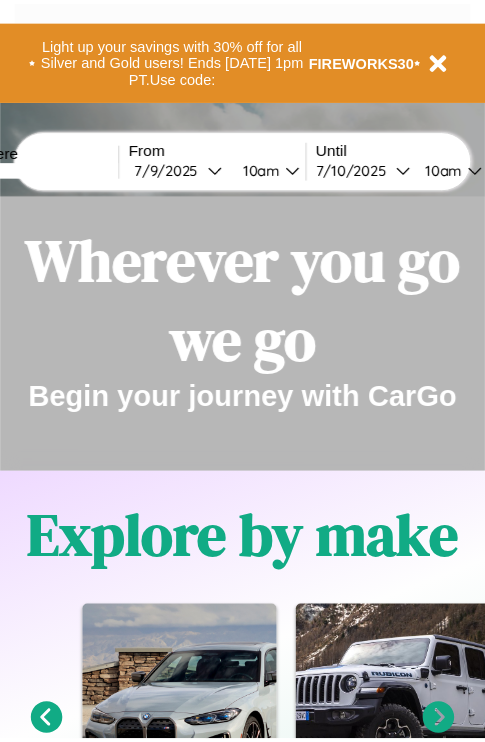 scroll, scrollTop: 0, scrollLeft: 0, axis: both 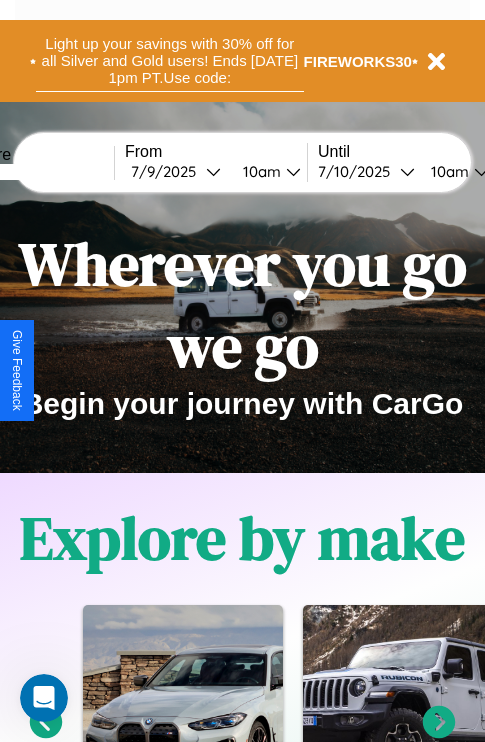 click on "Light up your savings with 30% off for all Silver and Gold users! Ends [DATE] 1pm PT.  Use code:" at bounding box center (170, 61) 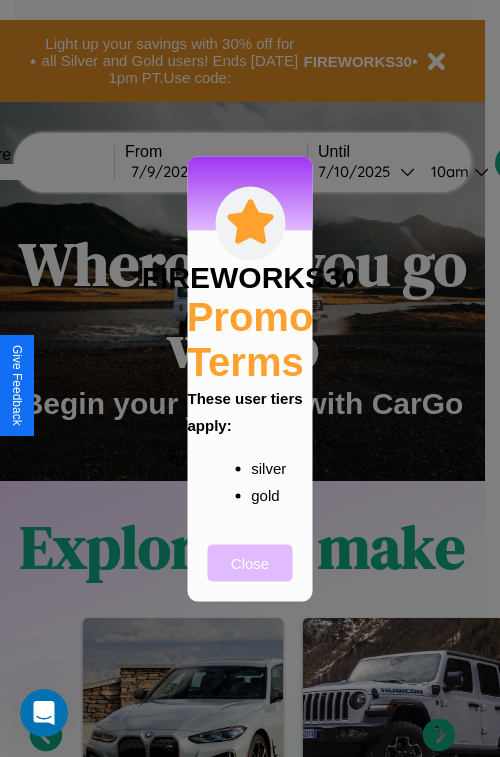 click on "Close" at bounding box center (250, 562) 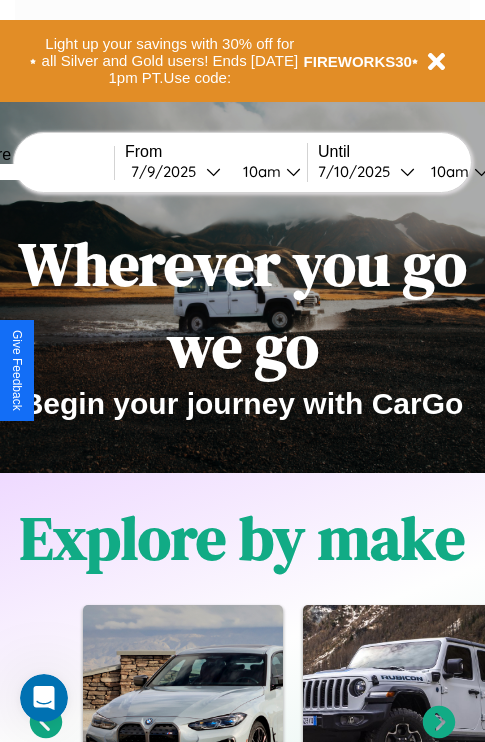 click at bounding box center (39, 172) 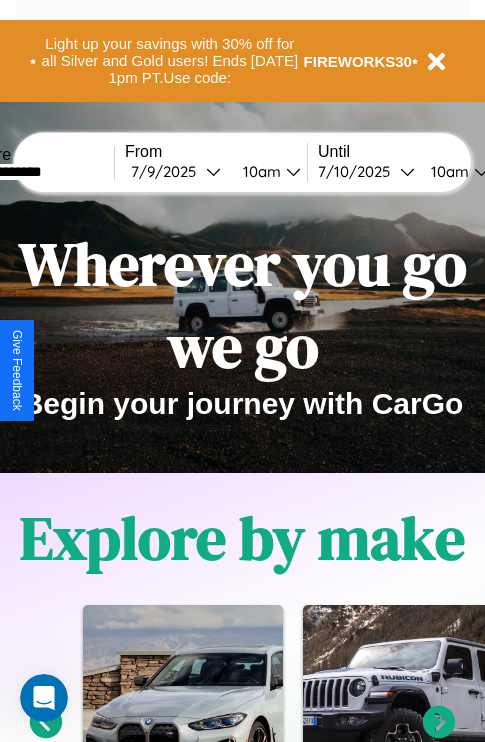 type on "**********" 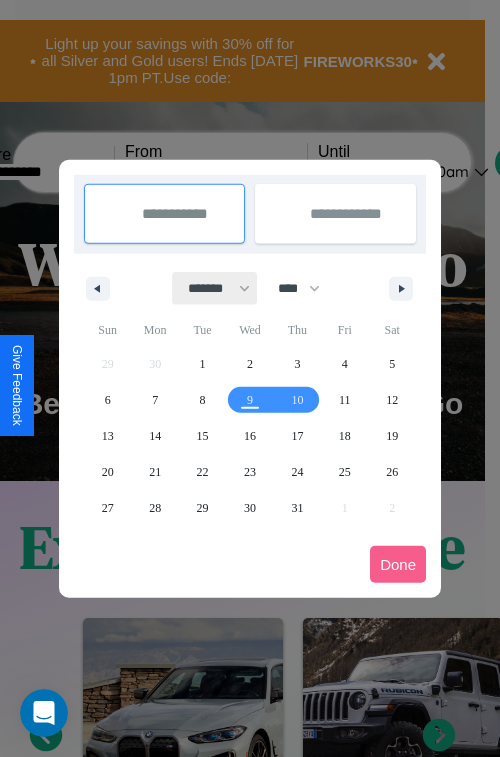 click on "******* ******** ***** ***** *** **** **** ****** ********* ******* ******** ********" at bounding box center (215, 288) 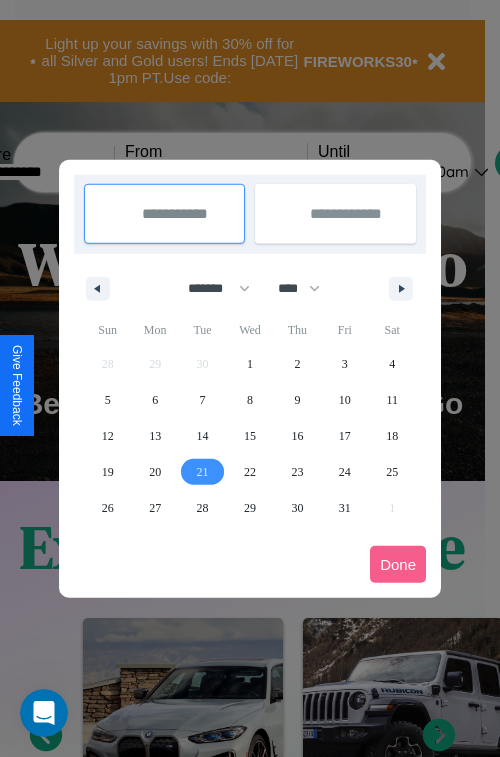 click on "21" at bounding box center (203, 472) 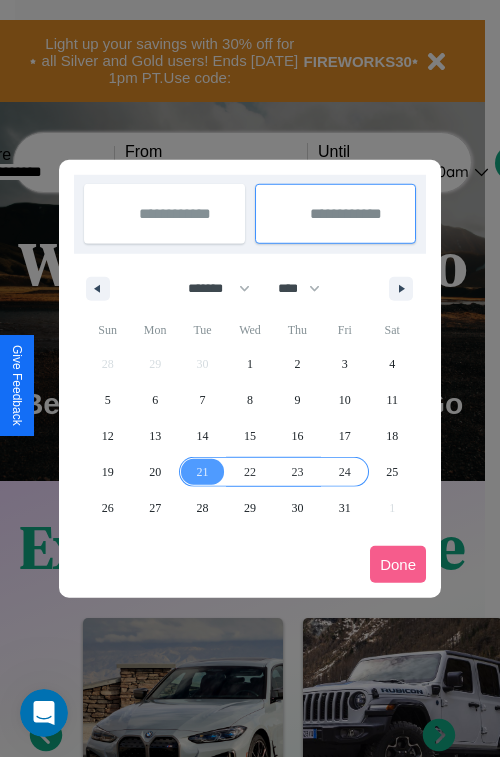 click on "24" at bounding box center (345, 472) 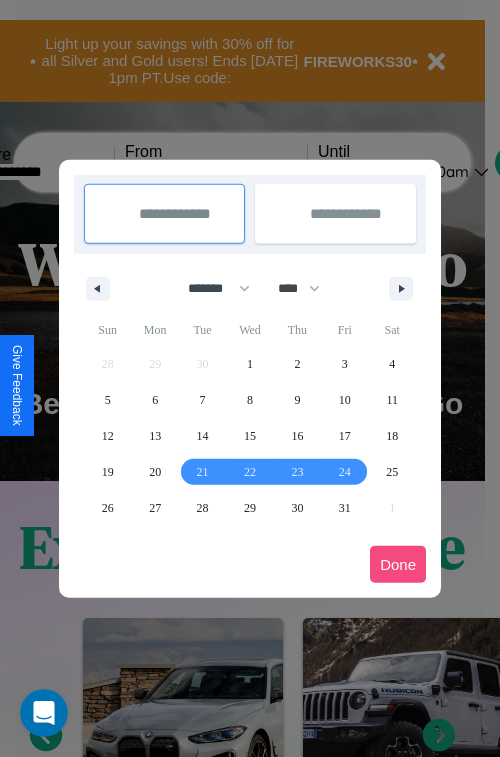 click on "Done" at bounding box center [398, 564] 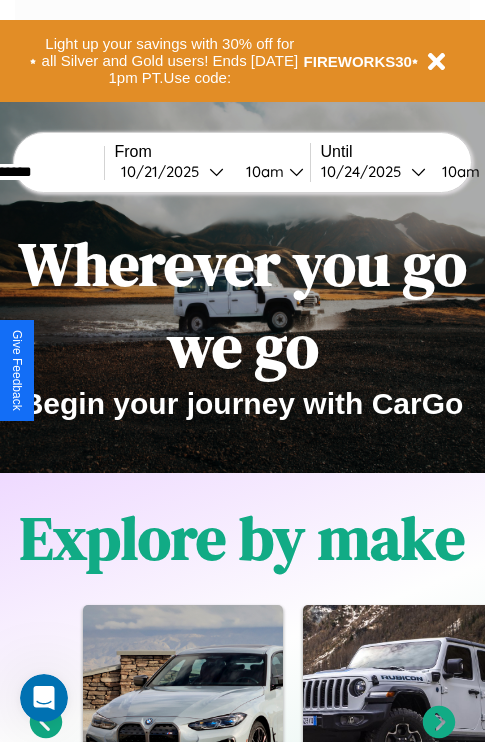 scroll, scrollTop: 0, scrollLeft: 82, axis: horizontal 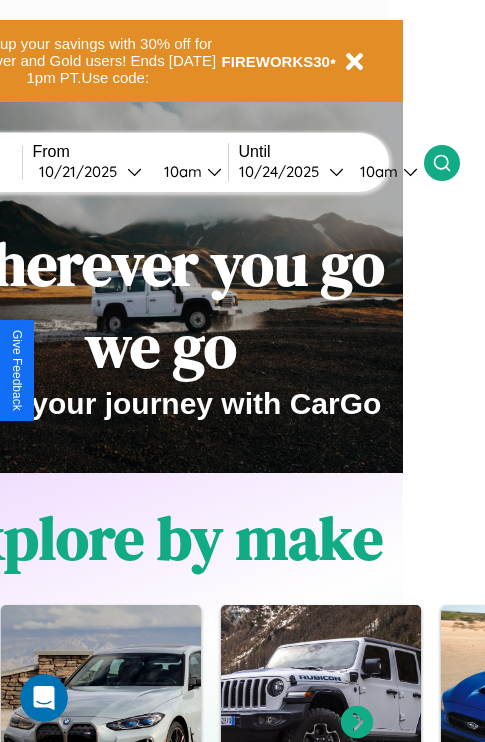 click 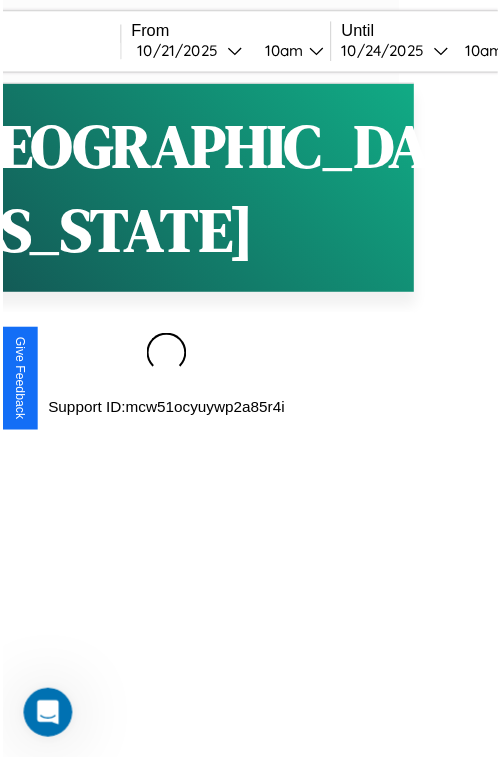 scroll, scrollTop: 0, scrollLeft: 0, axis: both 